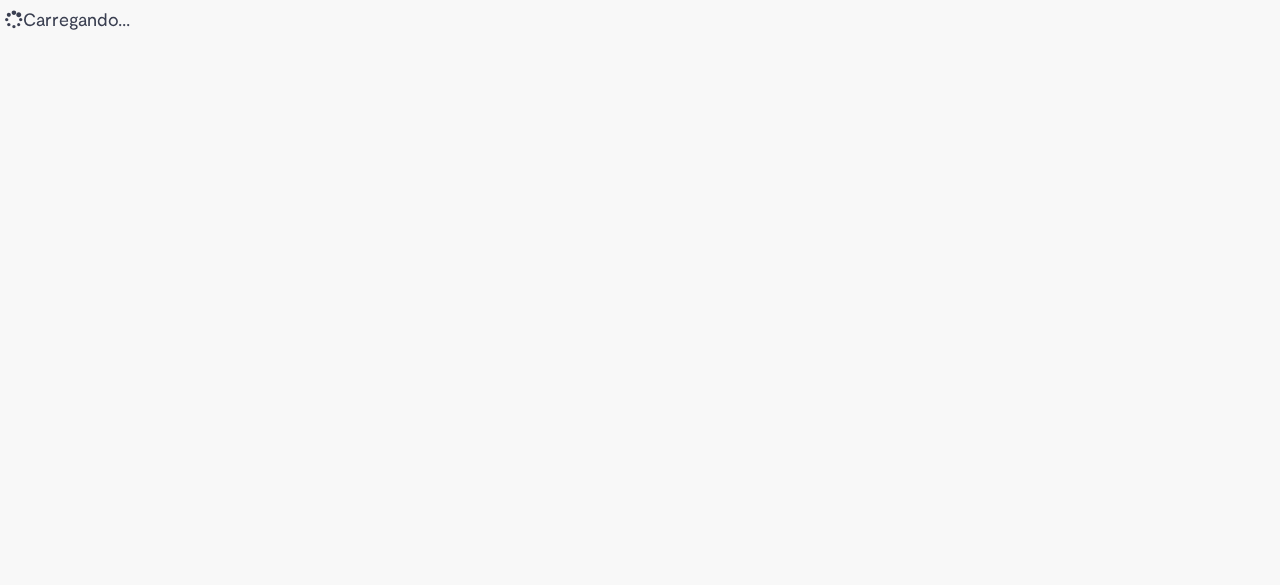 scroll, scrollTop: 0, scrollLeft: 0, axis: both 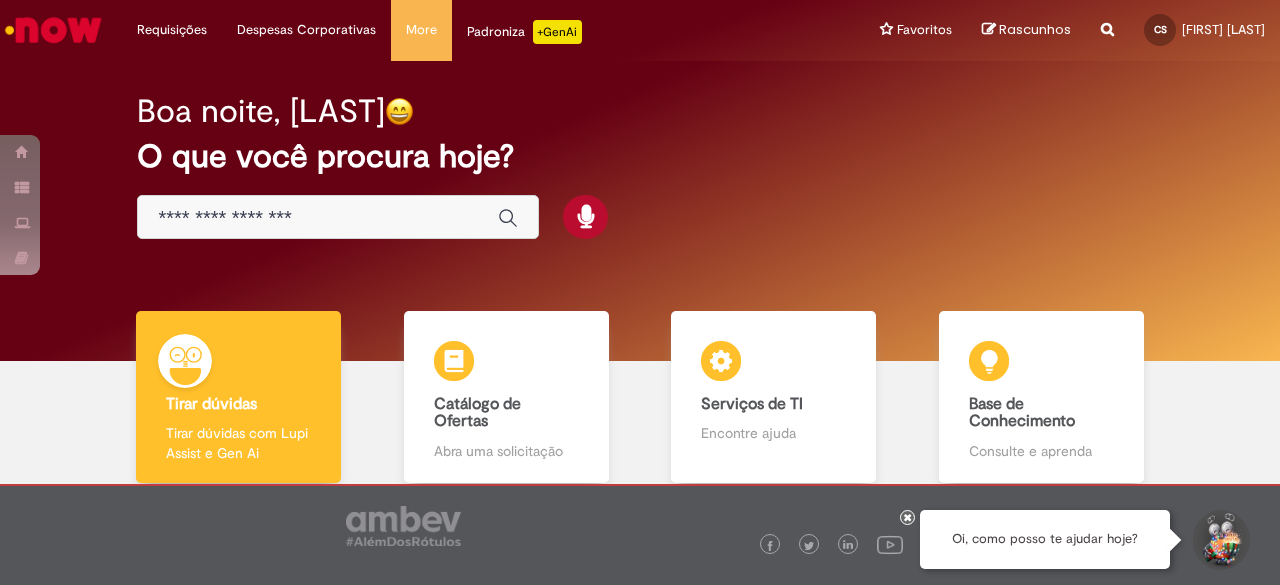 click at bounding box center [318, 218] 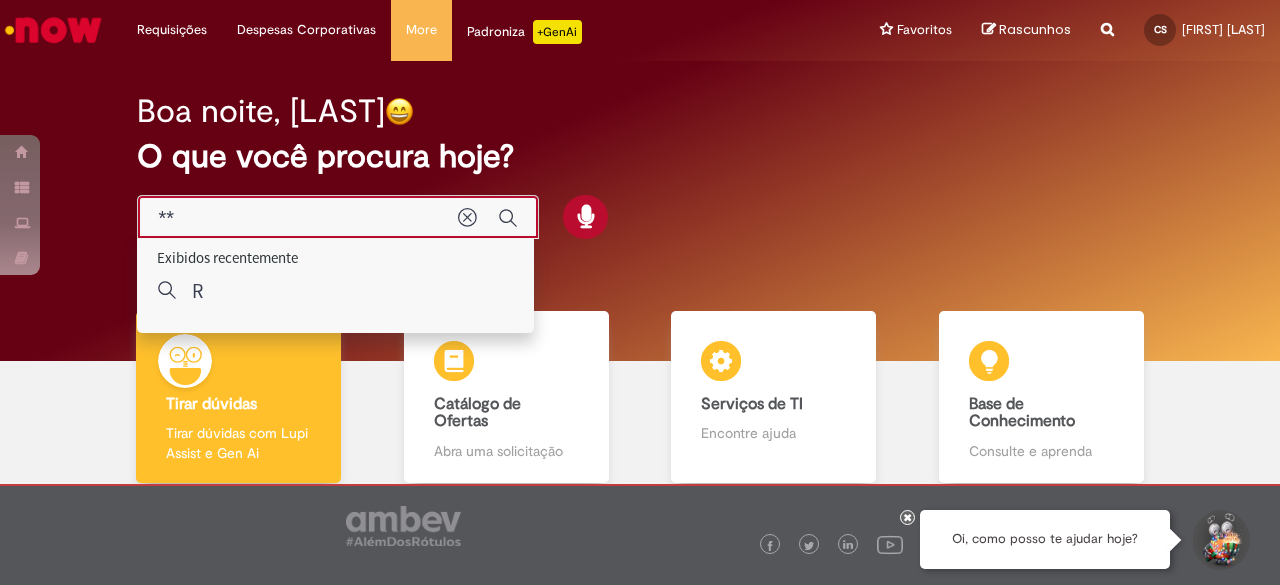 type on "***" 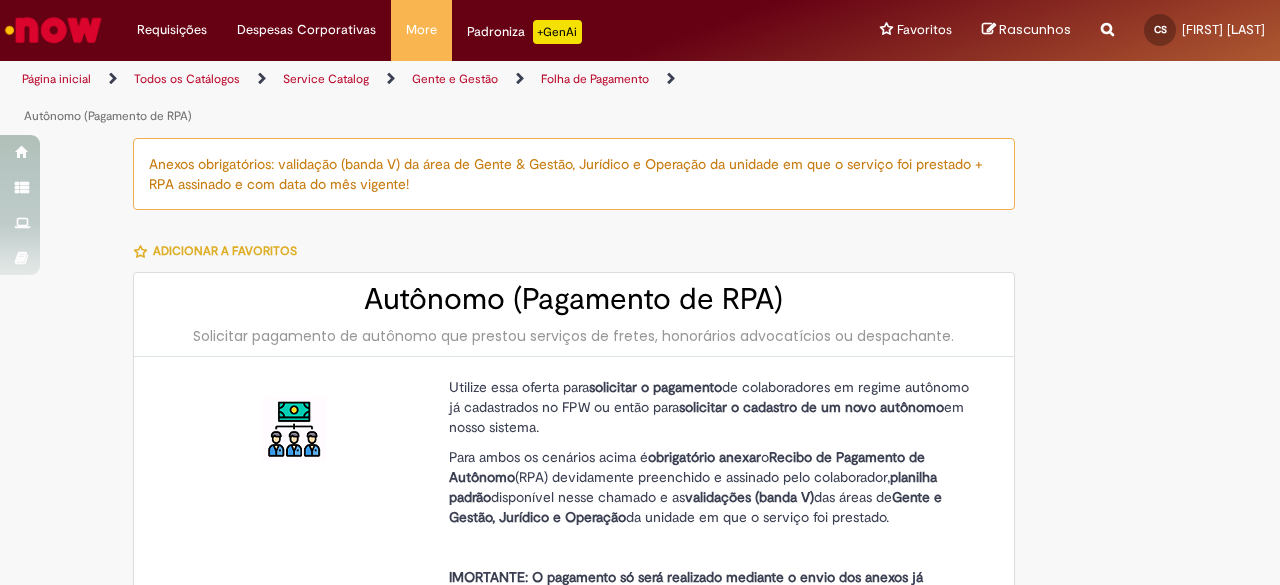 type on "**********" 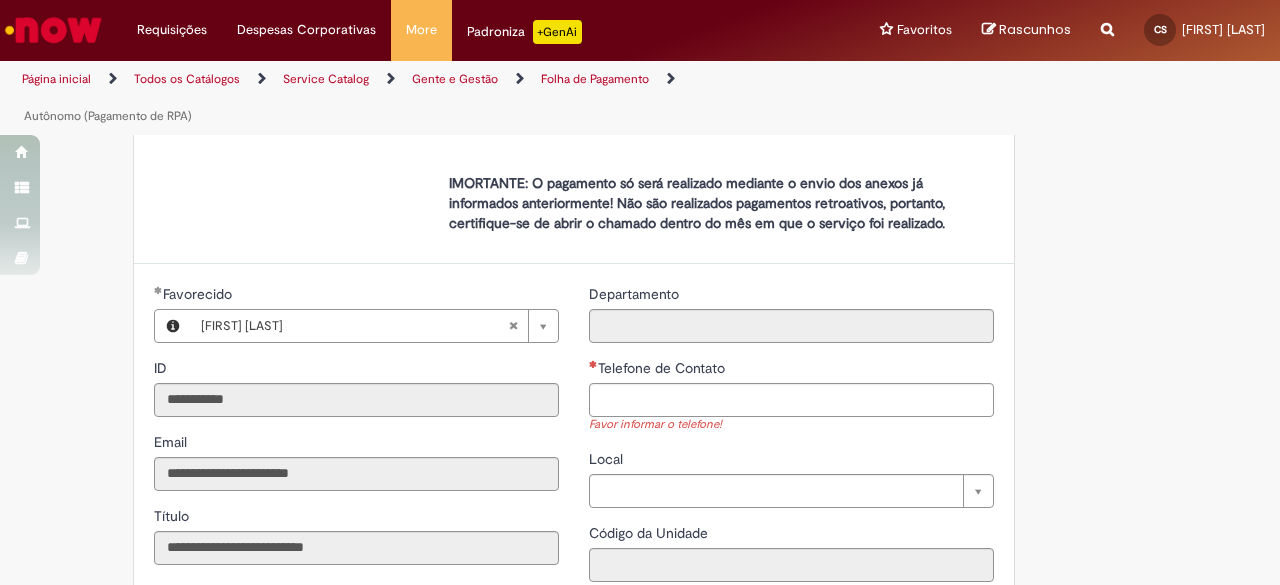 scroll, scrollTop: 788, scrollLeft: 0, axis: vertical 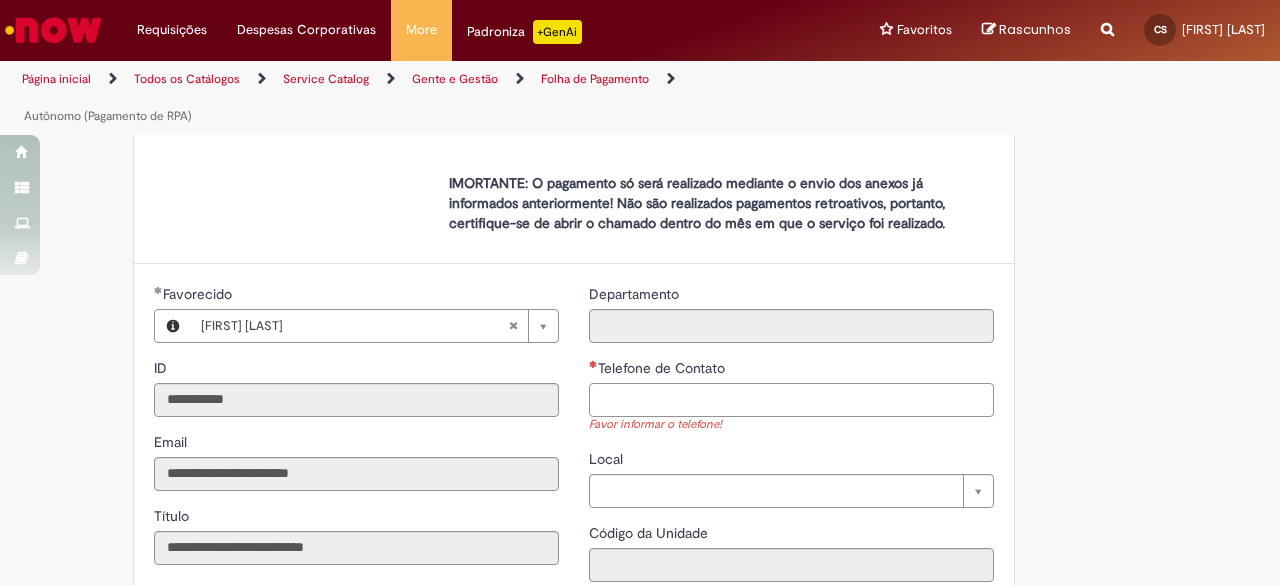click on "Telefone de Contato" at bounding box center [791, 400] 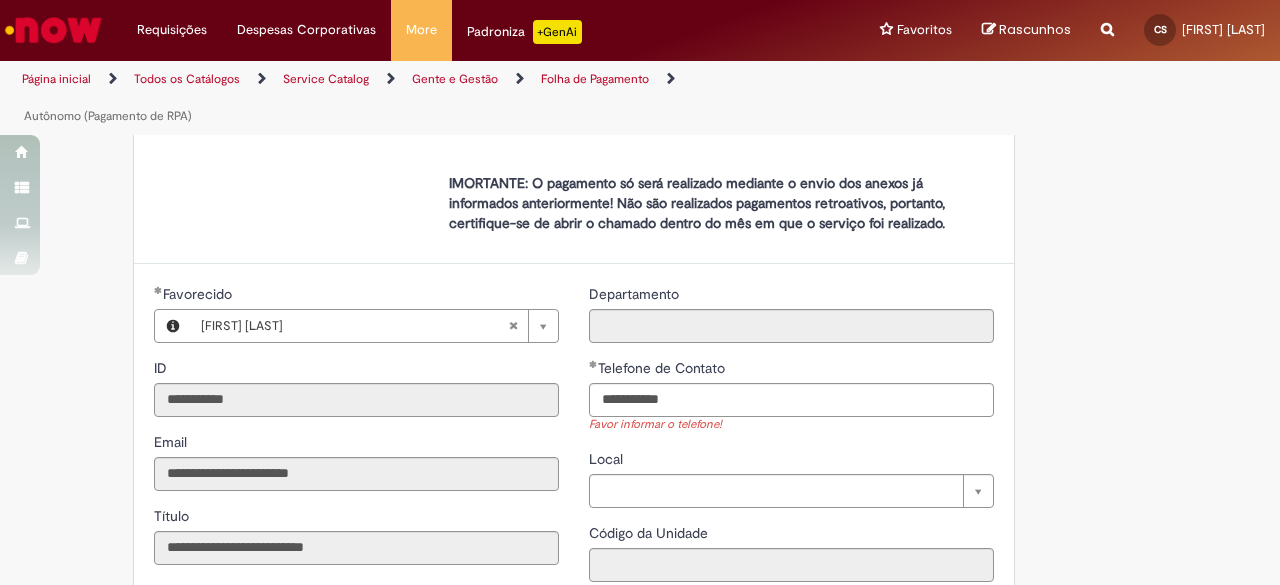 type on "**********" 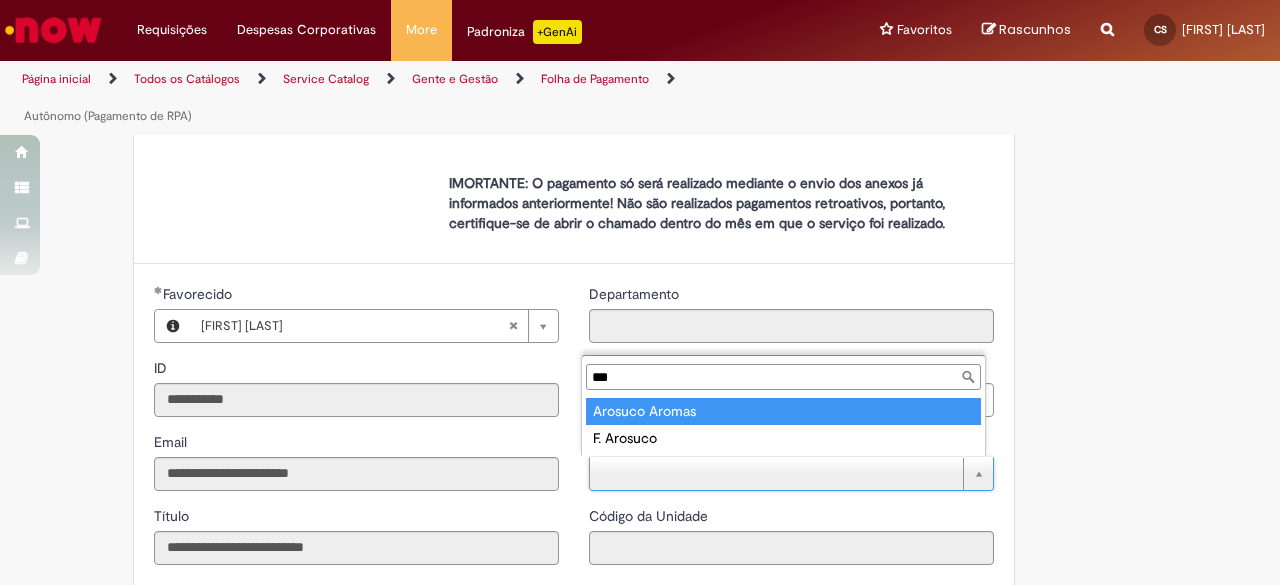 type on "***" 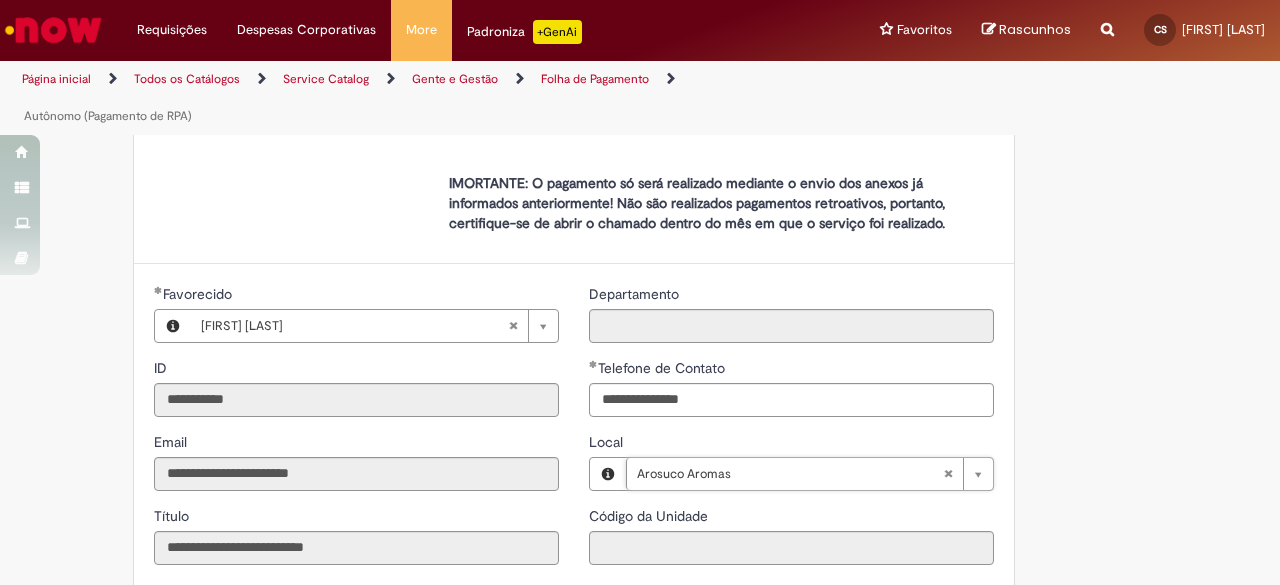 type on "****" 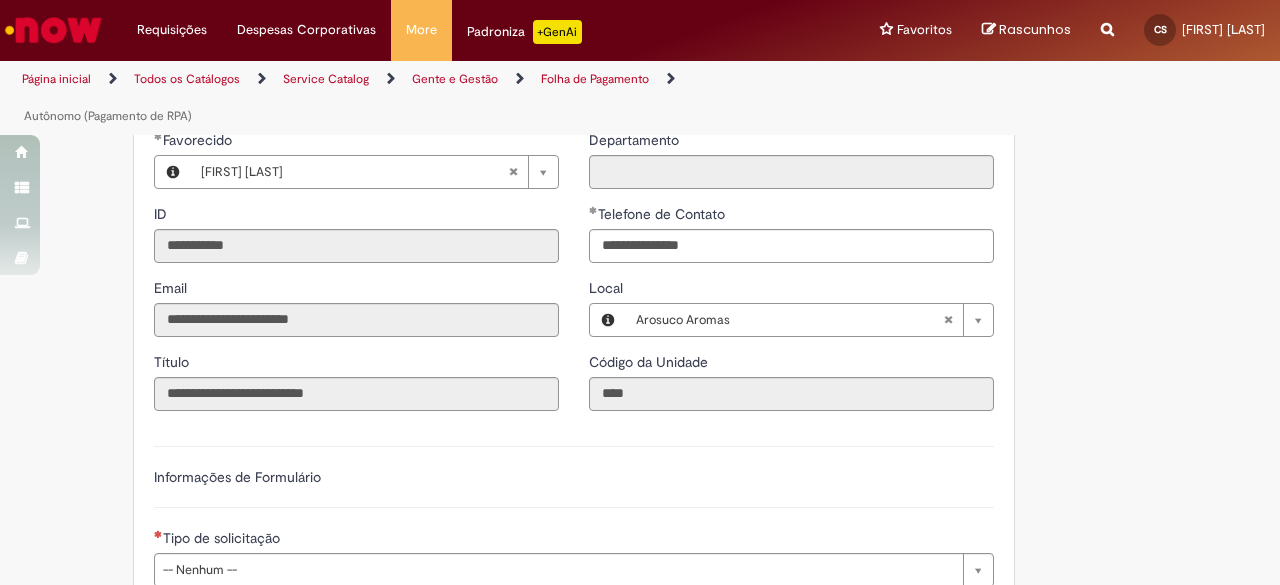 scroll, scrollTop: 594, scrollLeft: 0, axis: vertical 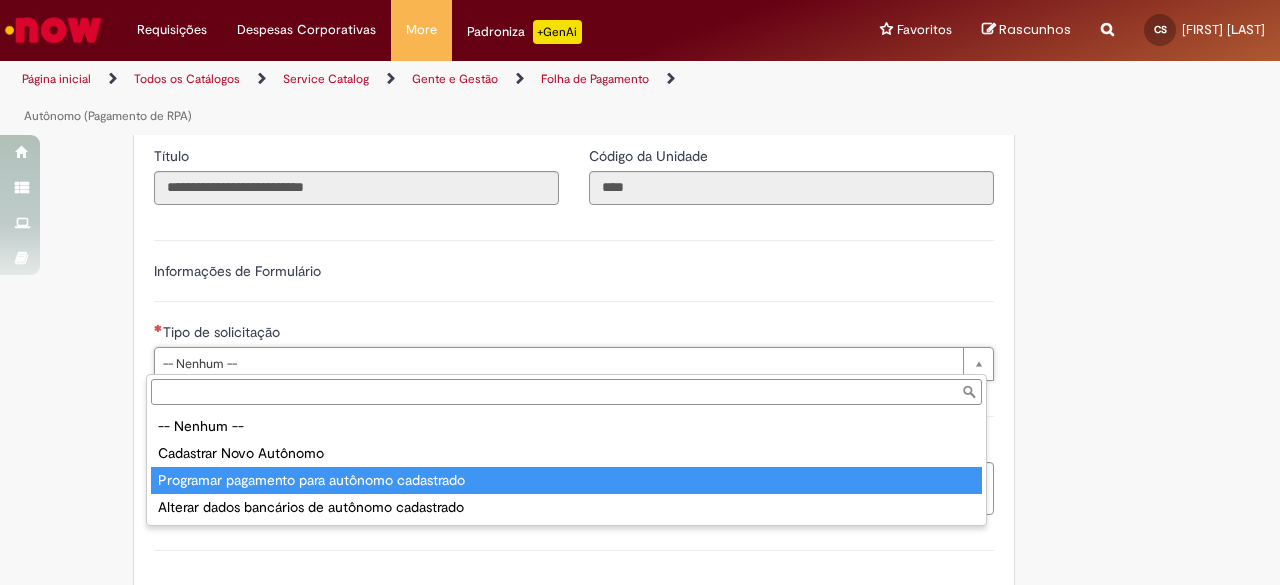 type on "**********" 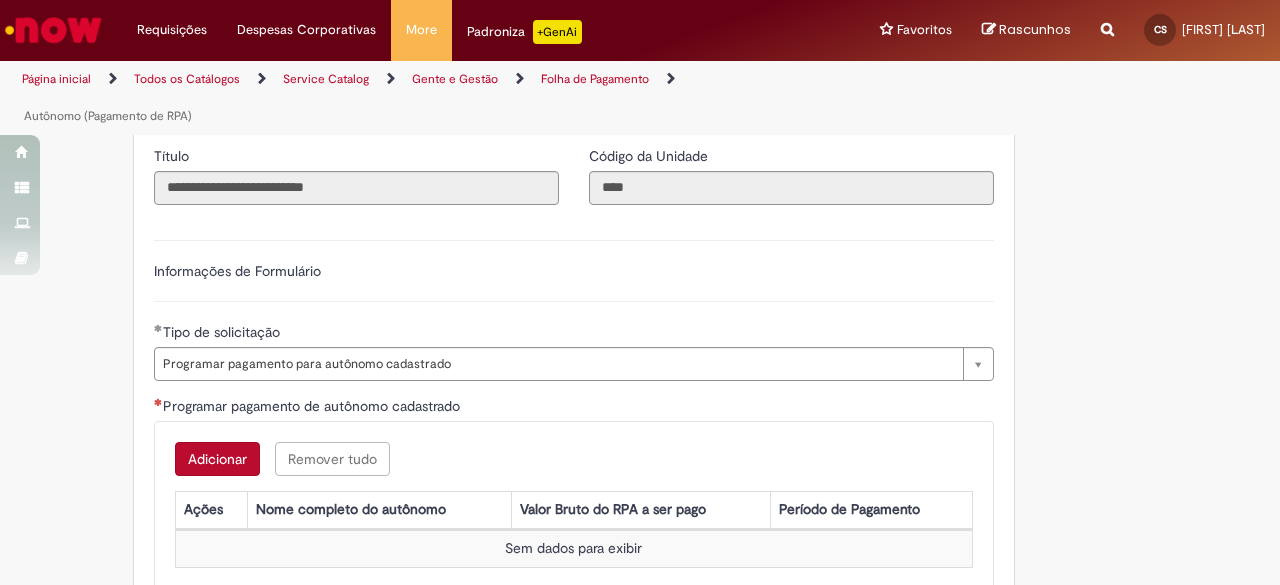 click on "Adicionar" at bounding box center (217, 459) 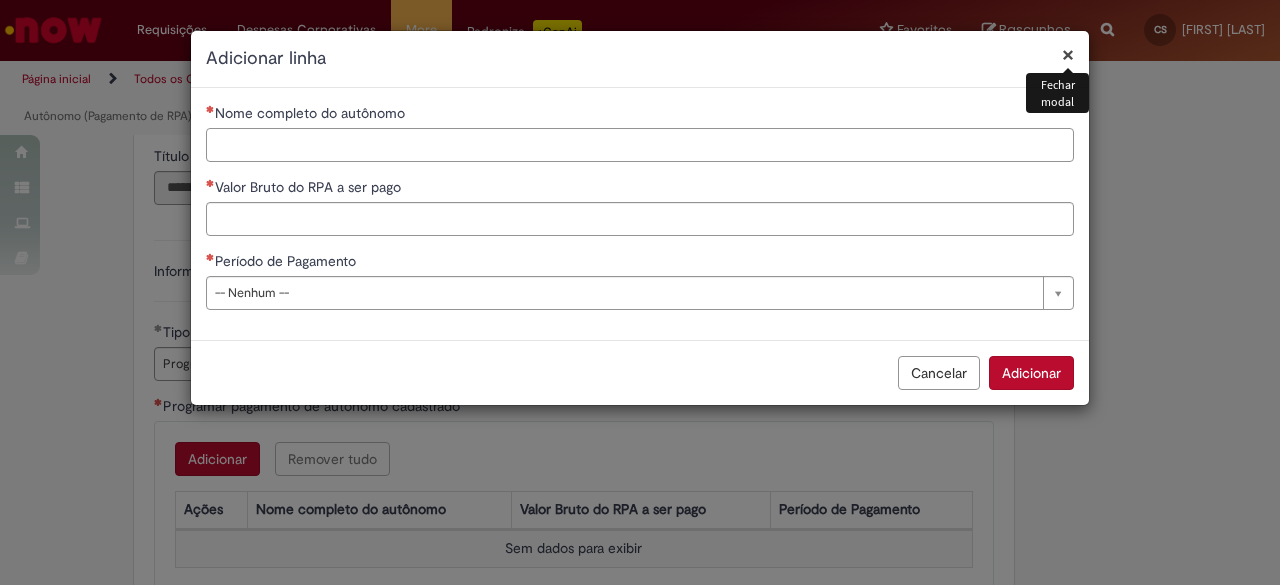 click on "Nome completo do autônomo" at bounding box center [640, 145] 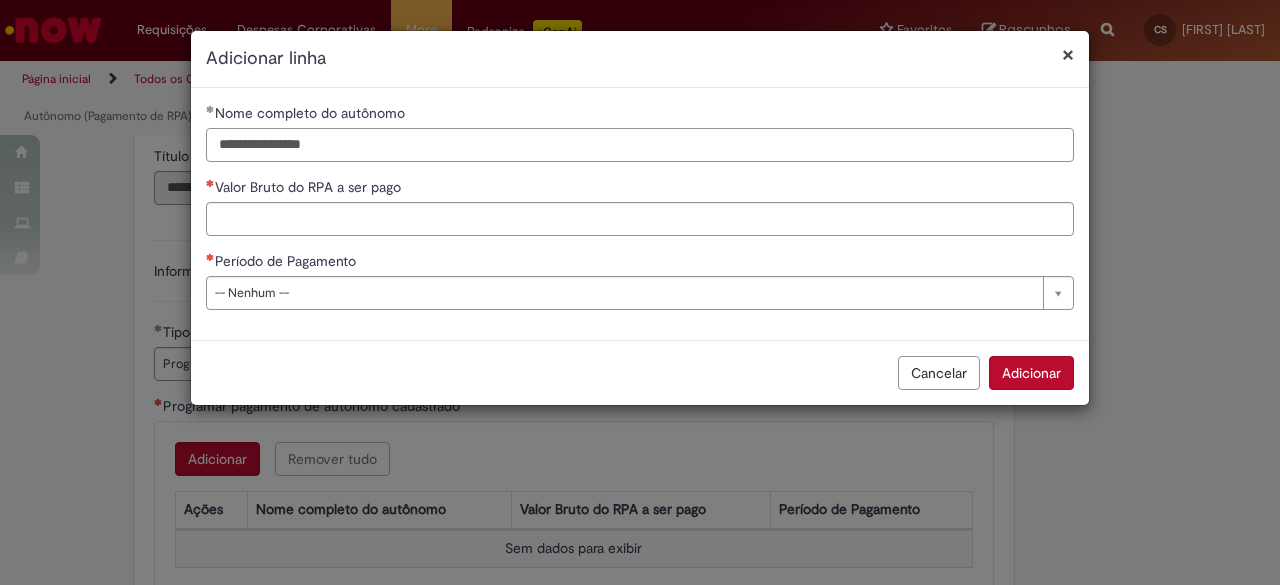 type on "**********" 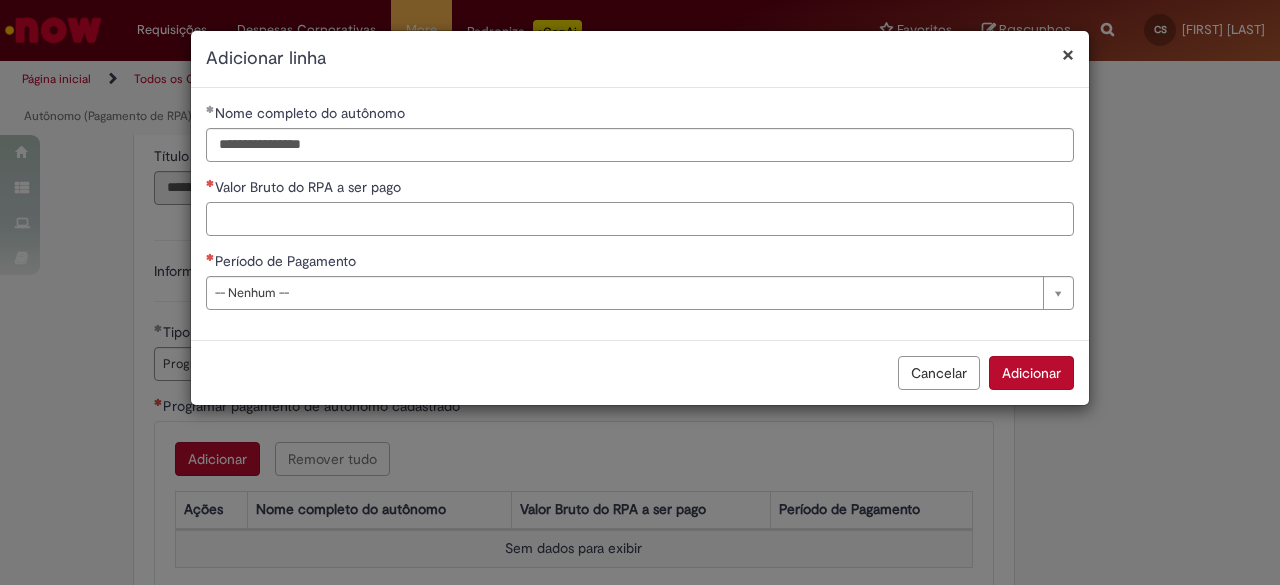 click on "Valor Bruto do RPA a ser pago" at bounding box center [640, 219] 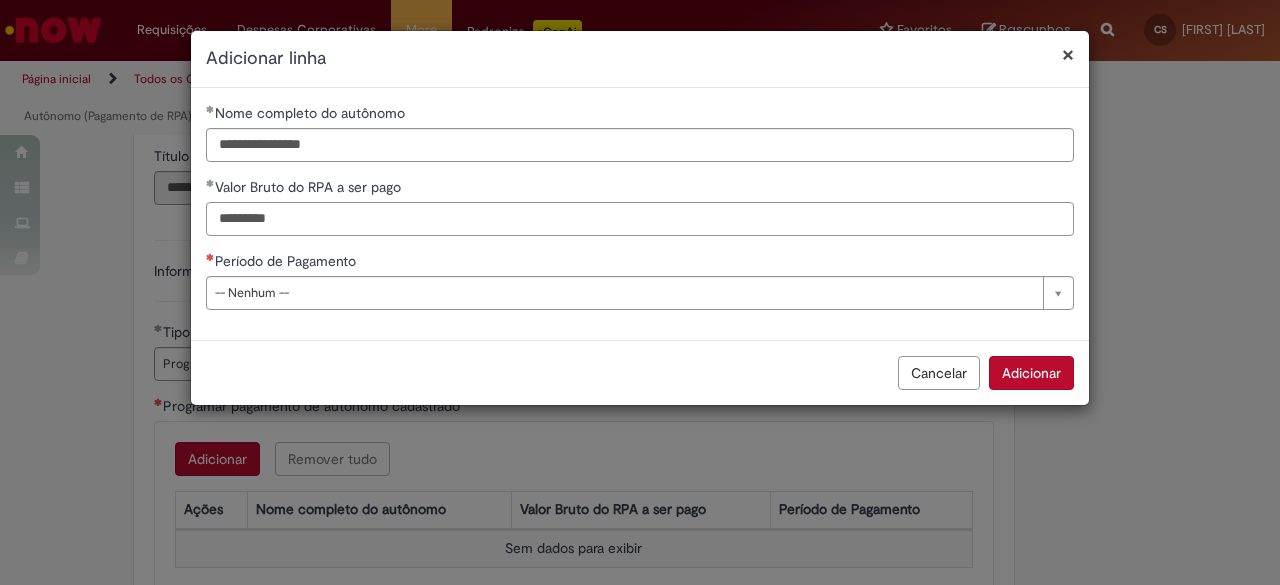 type on "*********" 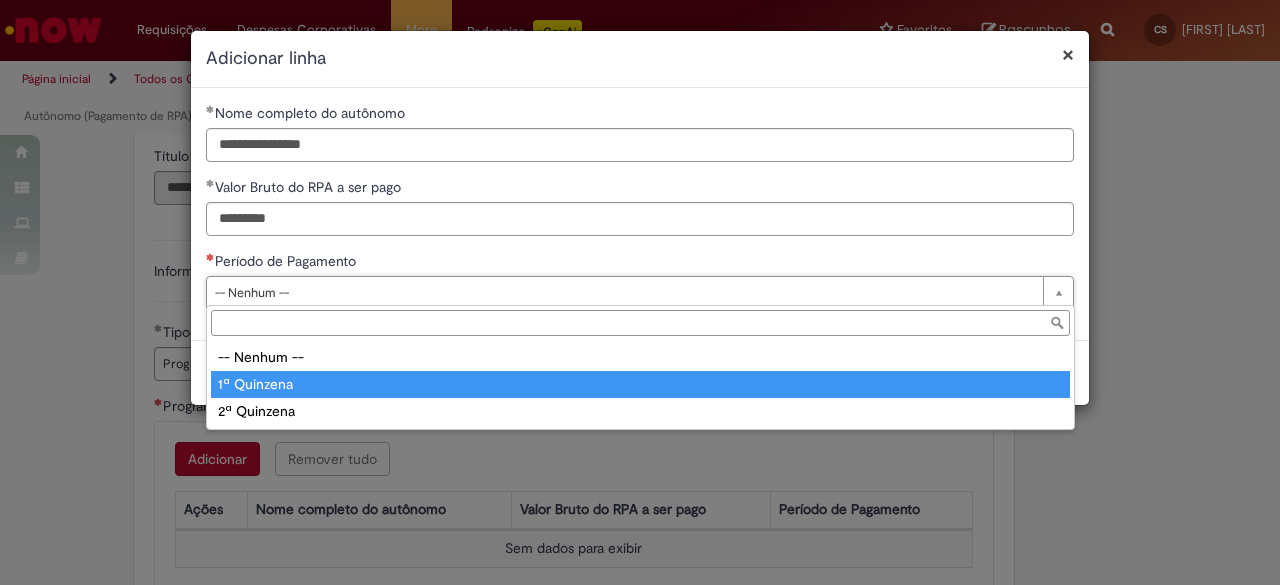 type on "**********" 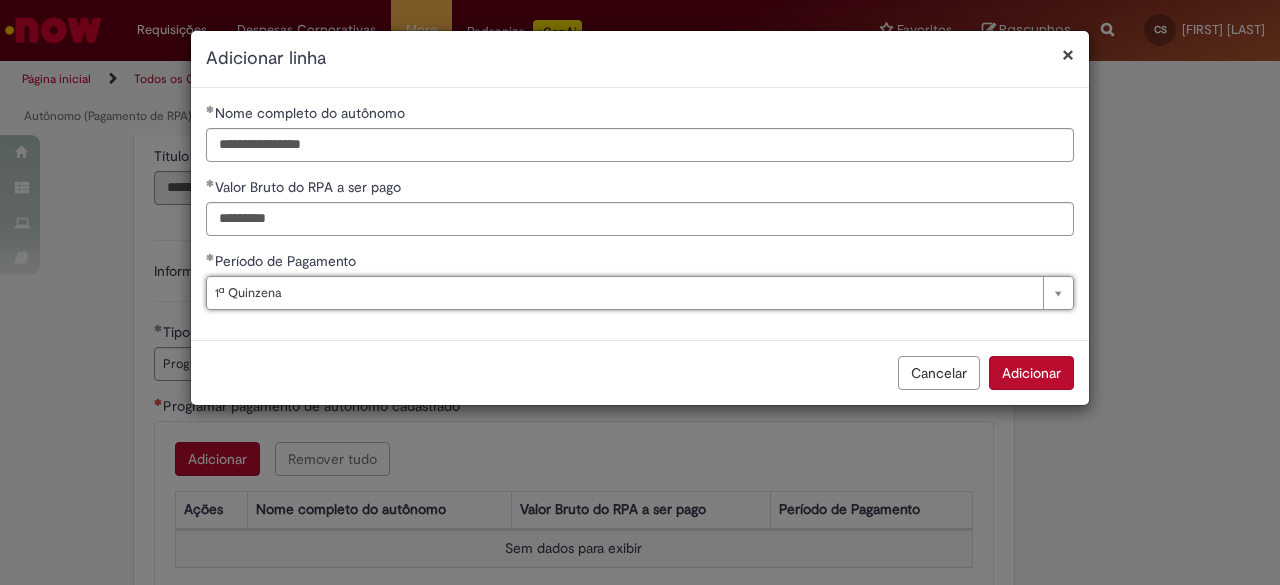 click on "Adicionar" at bounding box center [1031, 373] 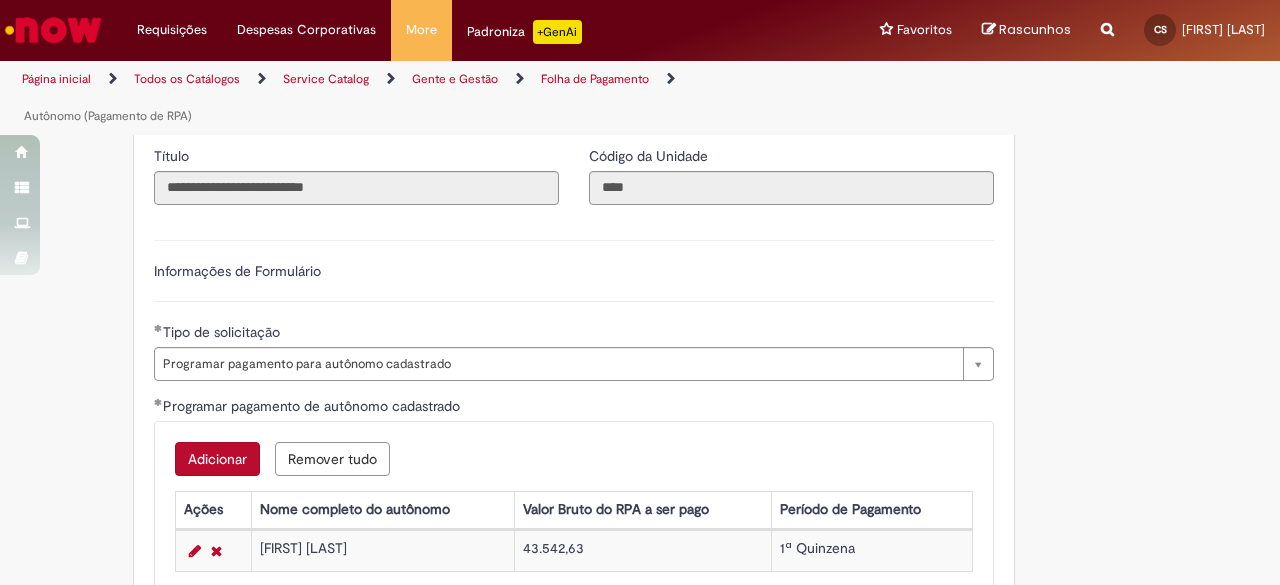 scroll, scrollTop: 1148, scrollLeft: 0, axis: vertical 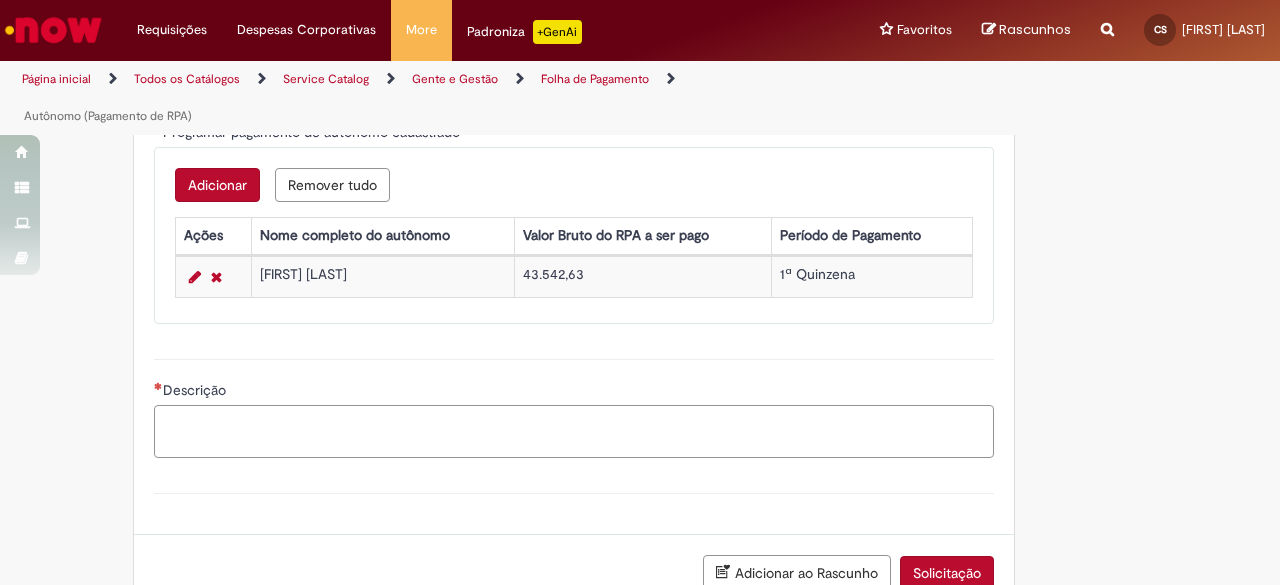 click on "Descrição" at bounding box center (574, 431) 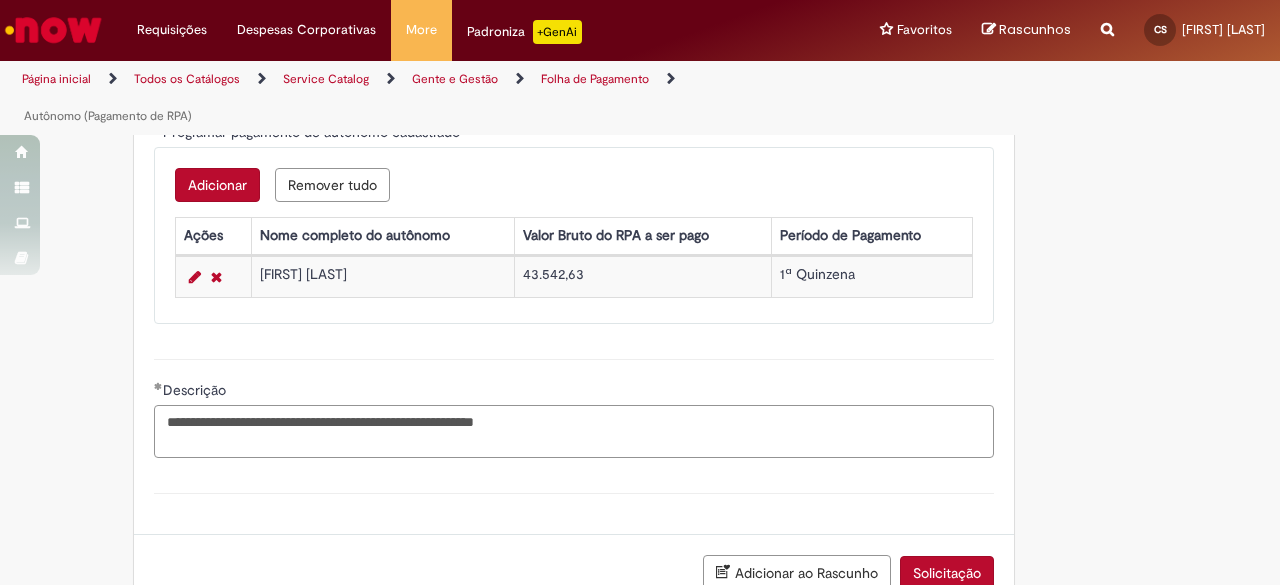 type on "**********" 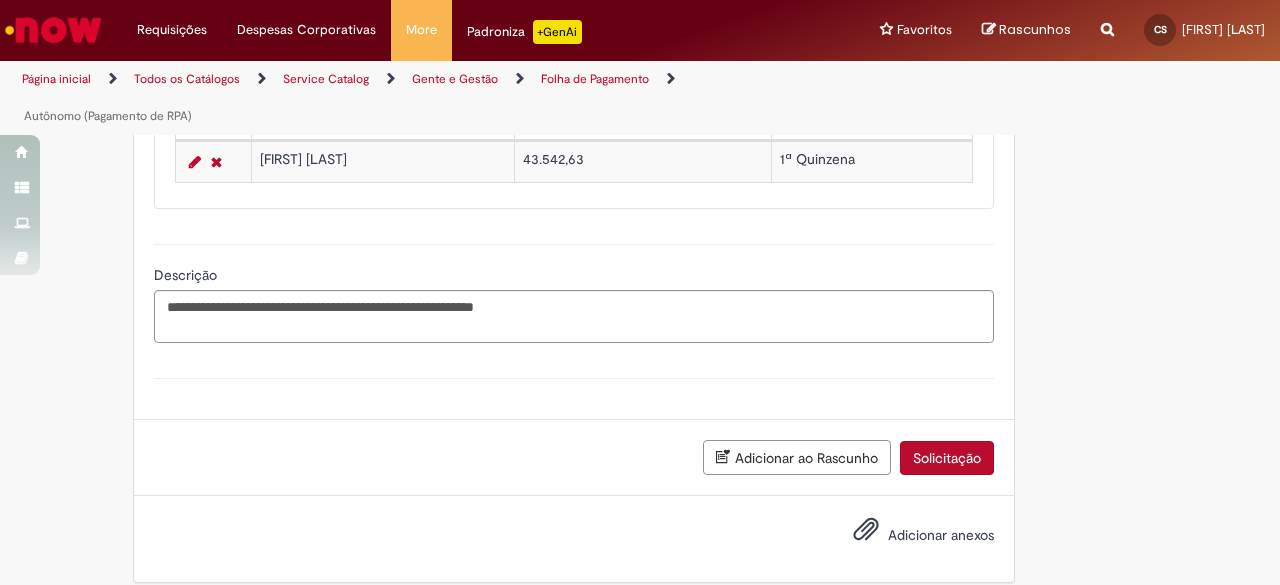 scroll, scrollTop: 1154, scrollLeft: 0, axis: vertical 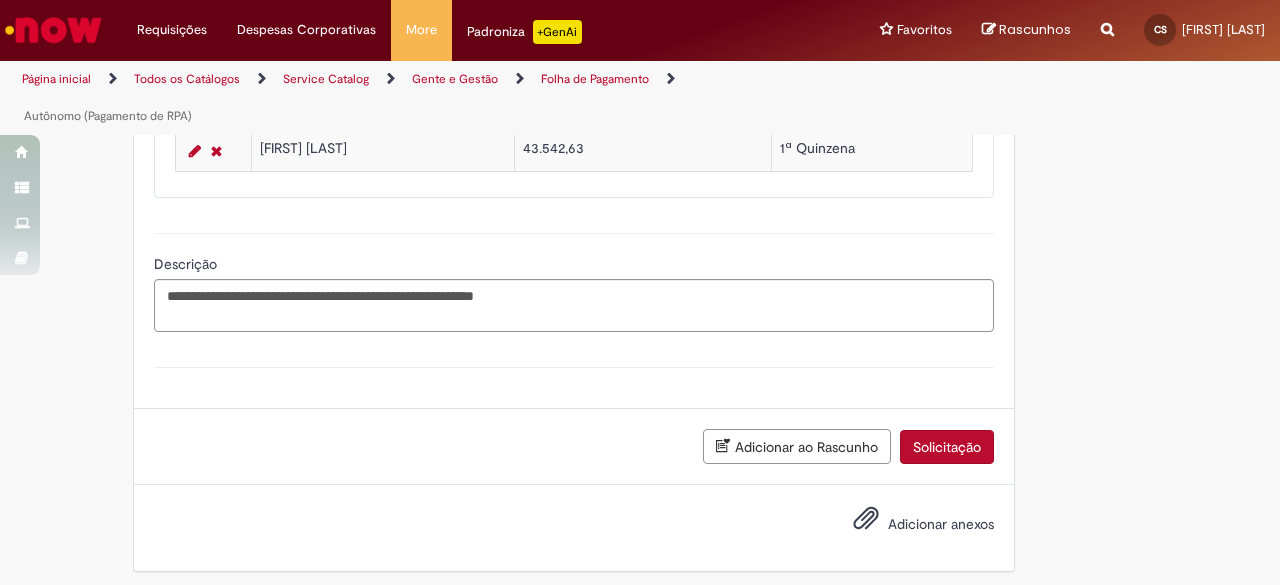 click on "Solicitação" at bounding box center [947, 447] 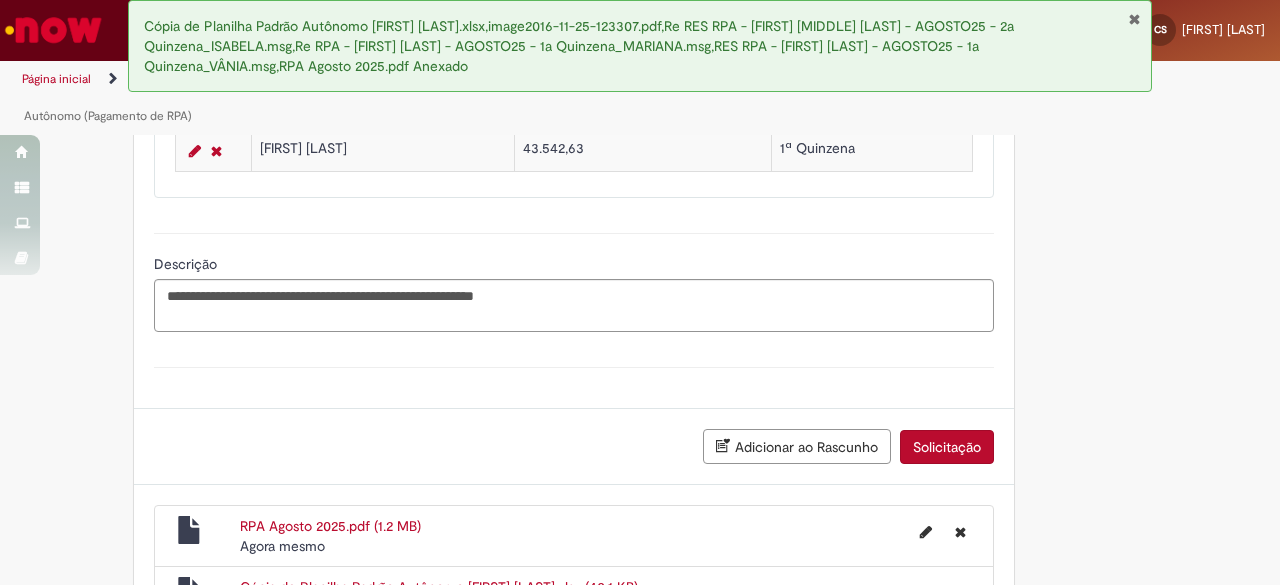scroll, scrollTop: 1528, scrollLeft: 0, axis: vertical 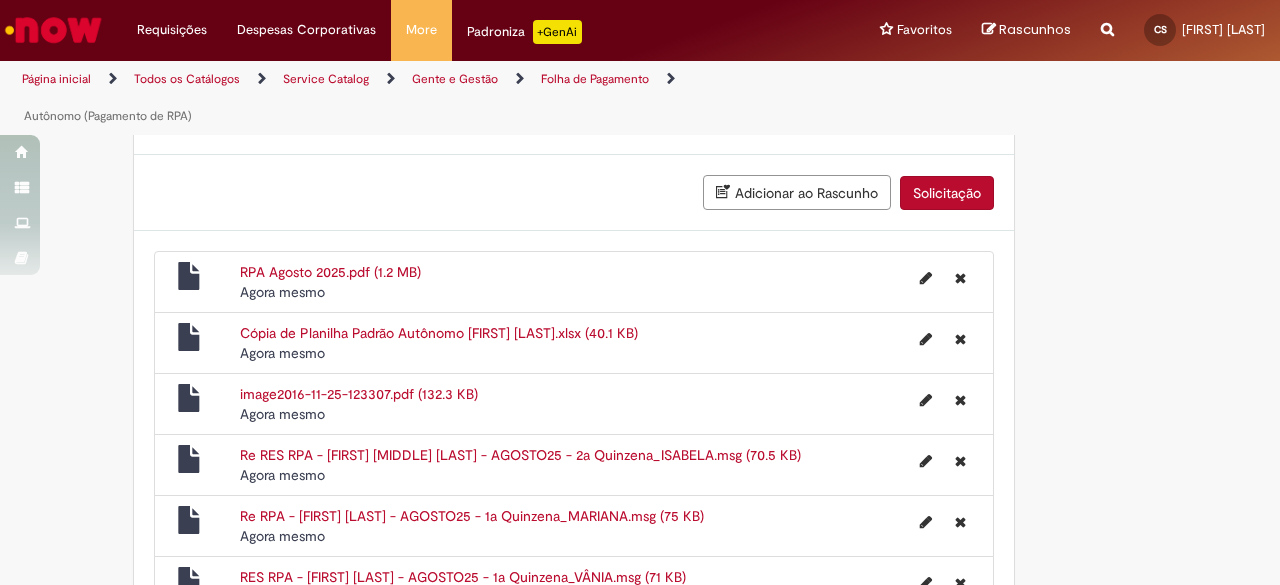 click on "Solicitação" at bounding box center (947, 193) 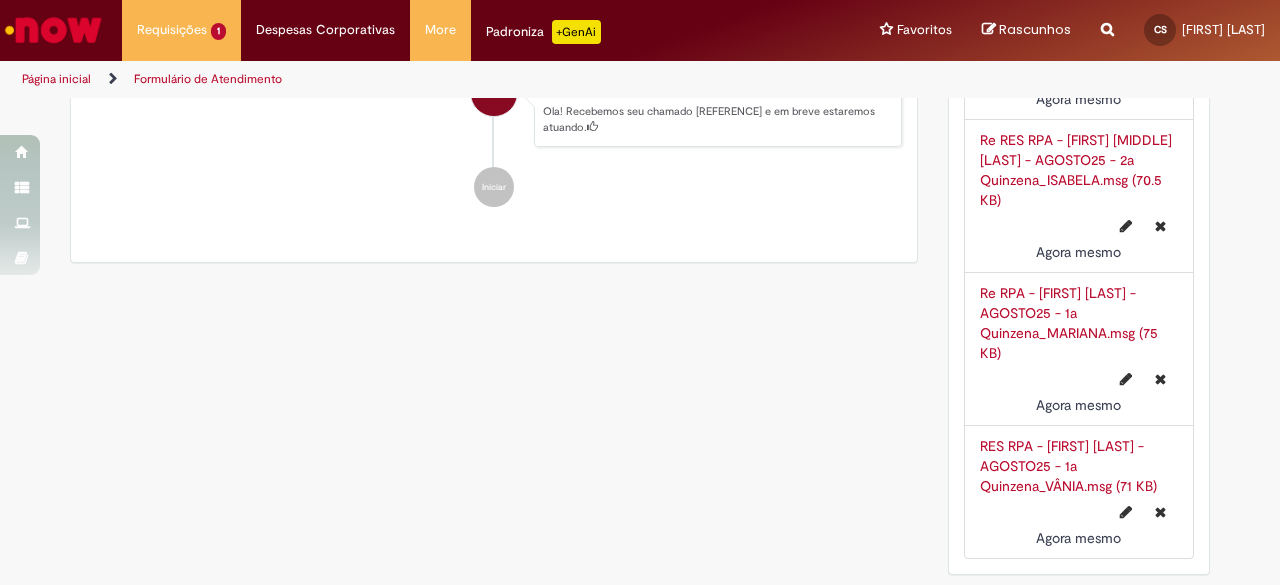 scroll, scrollTop: 0, scrollLeft: 0, axis: both 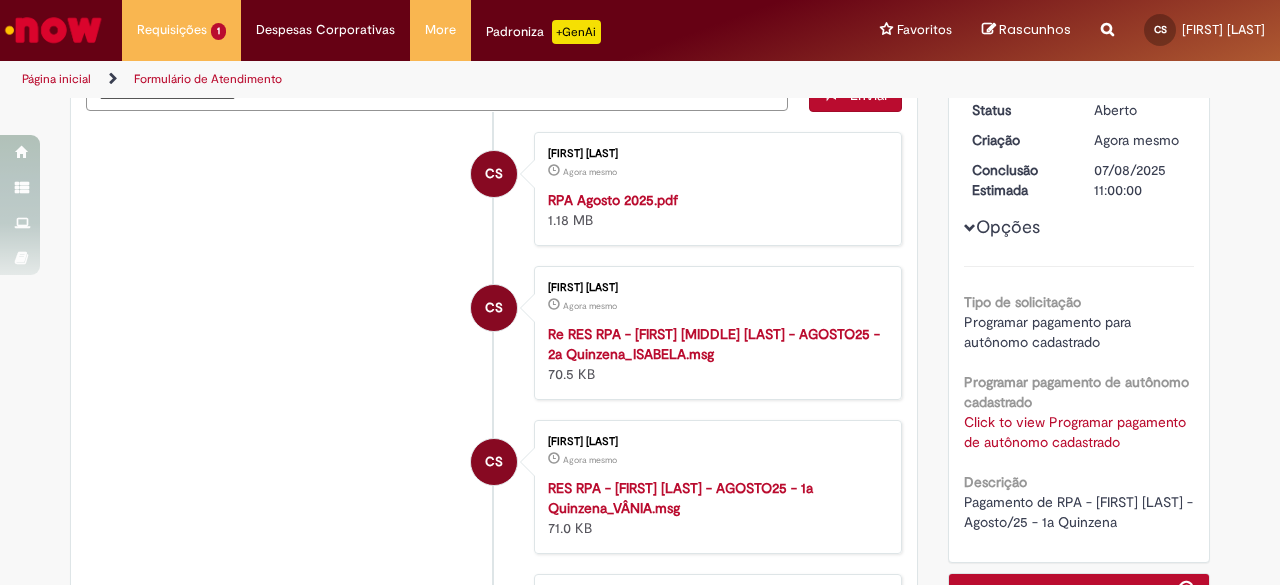 click on "[FIRST] [LAST]" at bounding box center (714, 288) 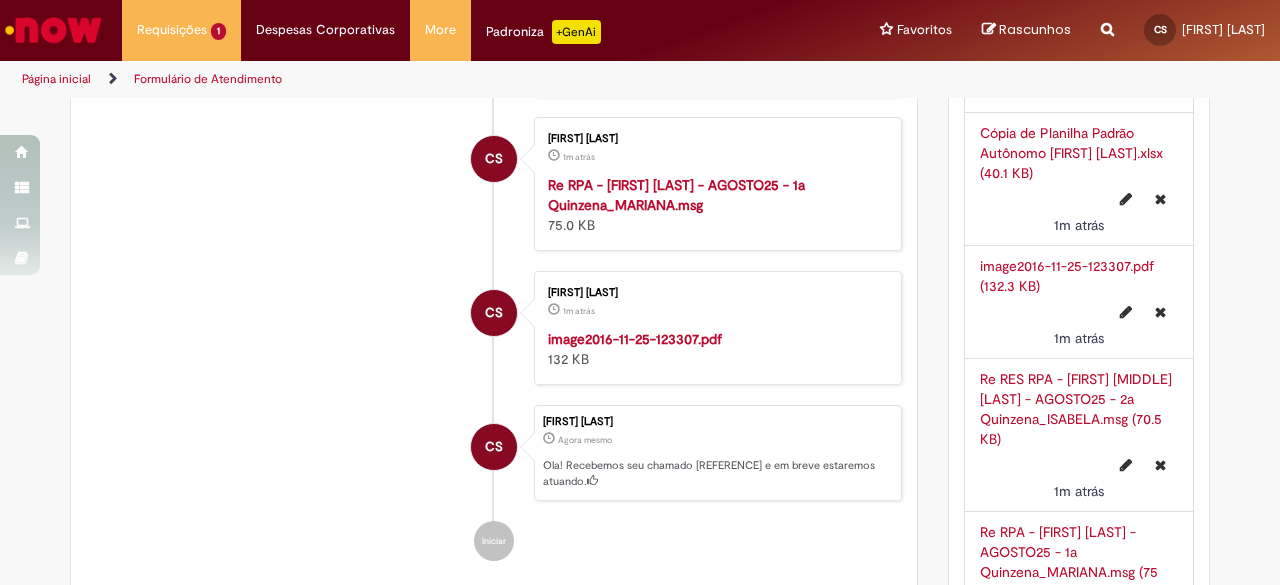 scroll, scrollTop: 840, scrollLeft: 0, axis: vertical 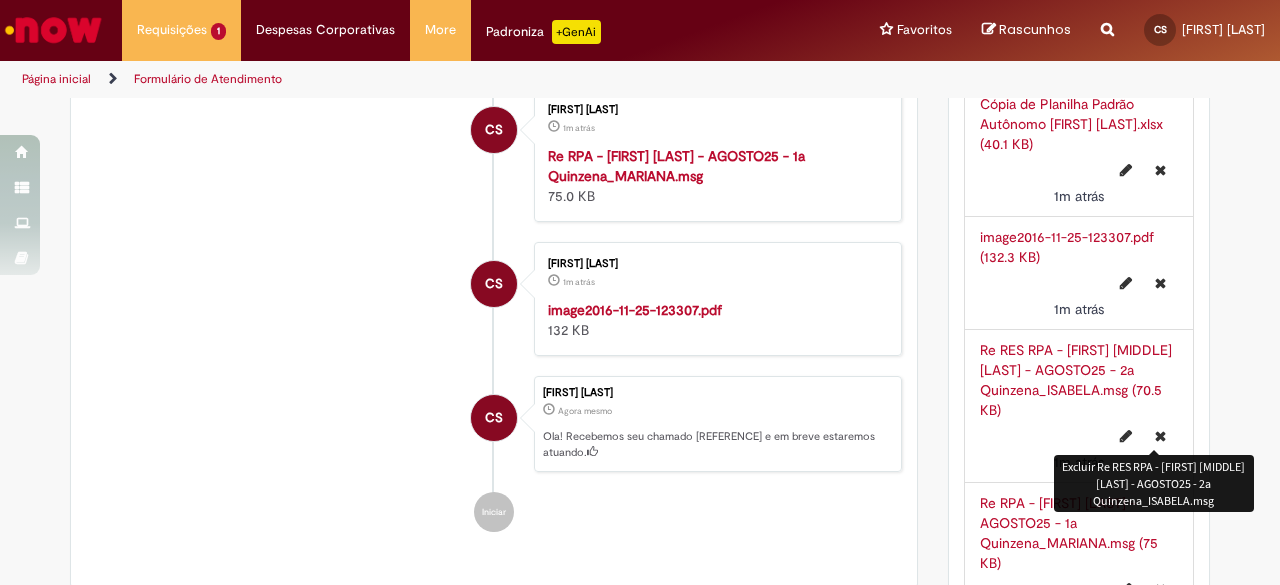 click at bounding box center (1160, 436) 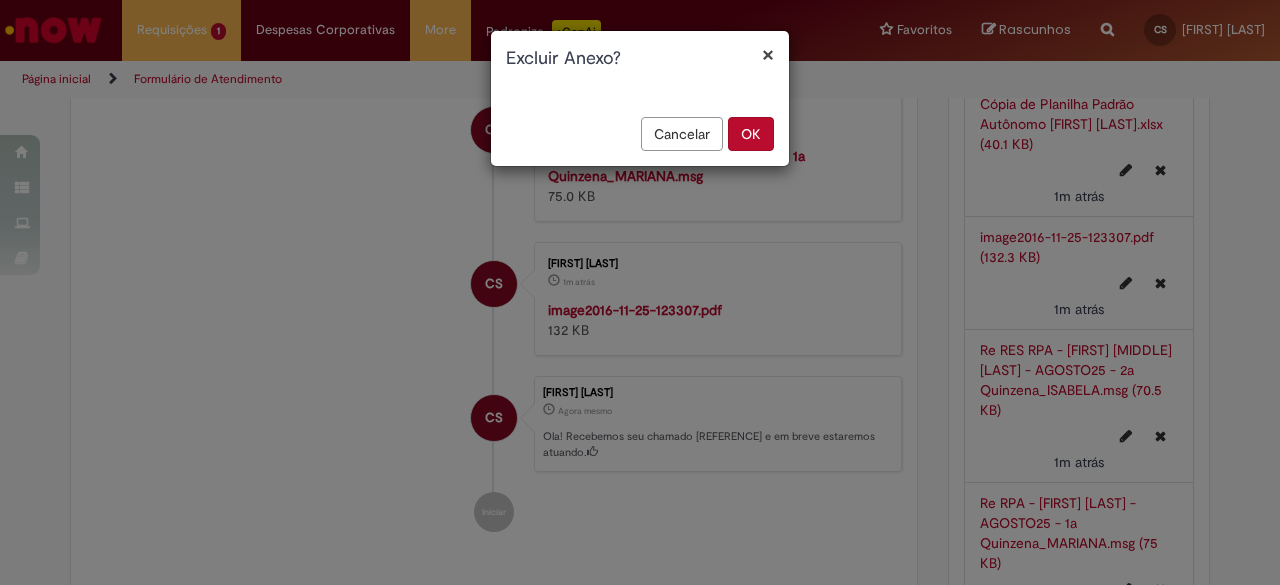 click on "OK" at bounding box center [751, 134] 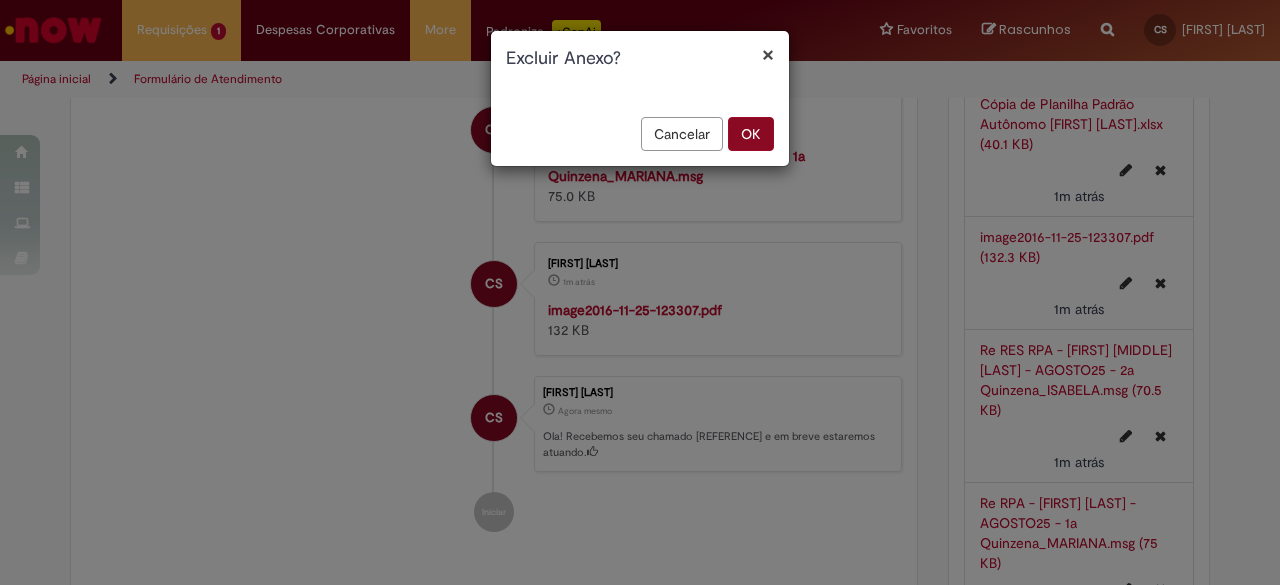 scroll, scrollTop: 452, scrollLeft: 0, axis: vertical 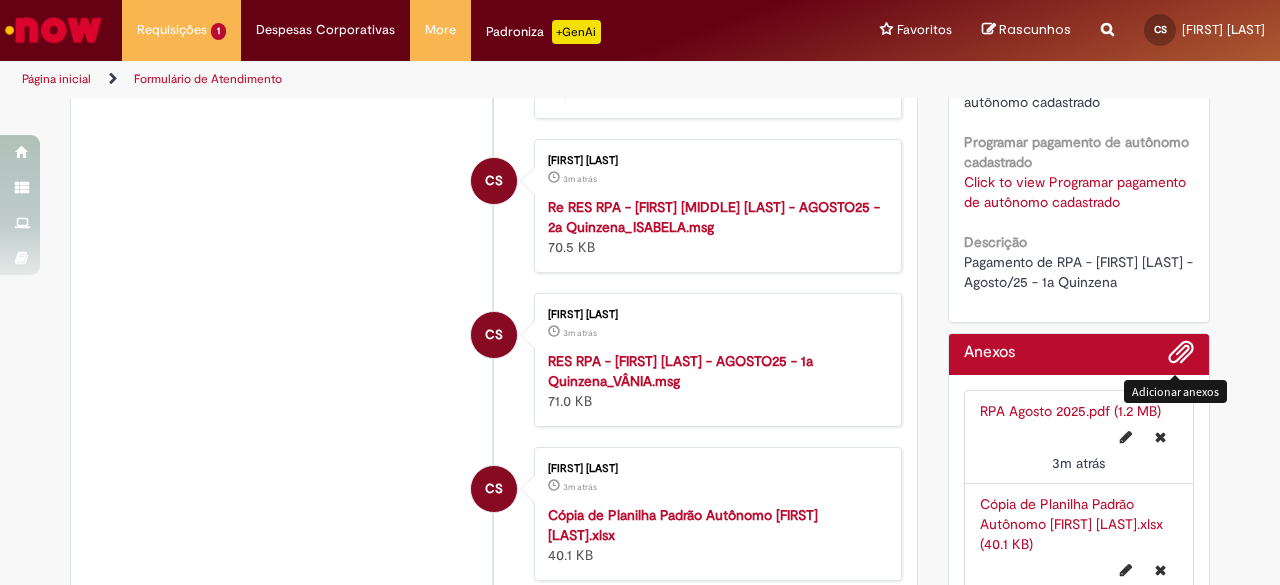click at bounding box center (1181, 353) 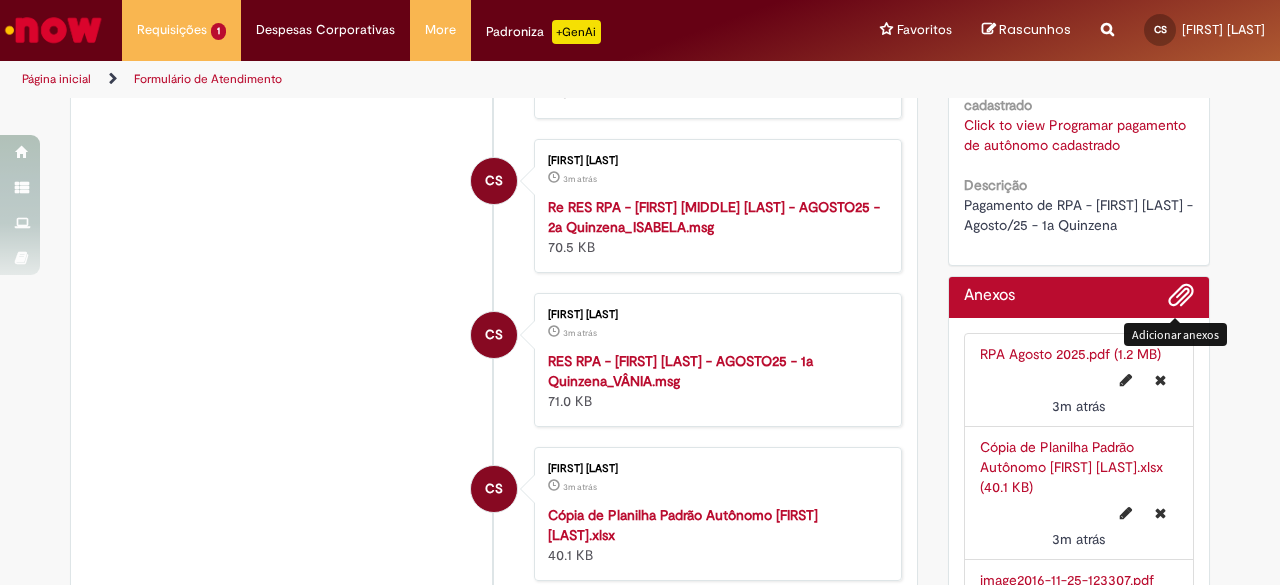 scroll, scrollTop: 440, scrollLeft: 0, axis: vertical 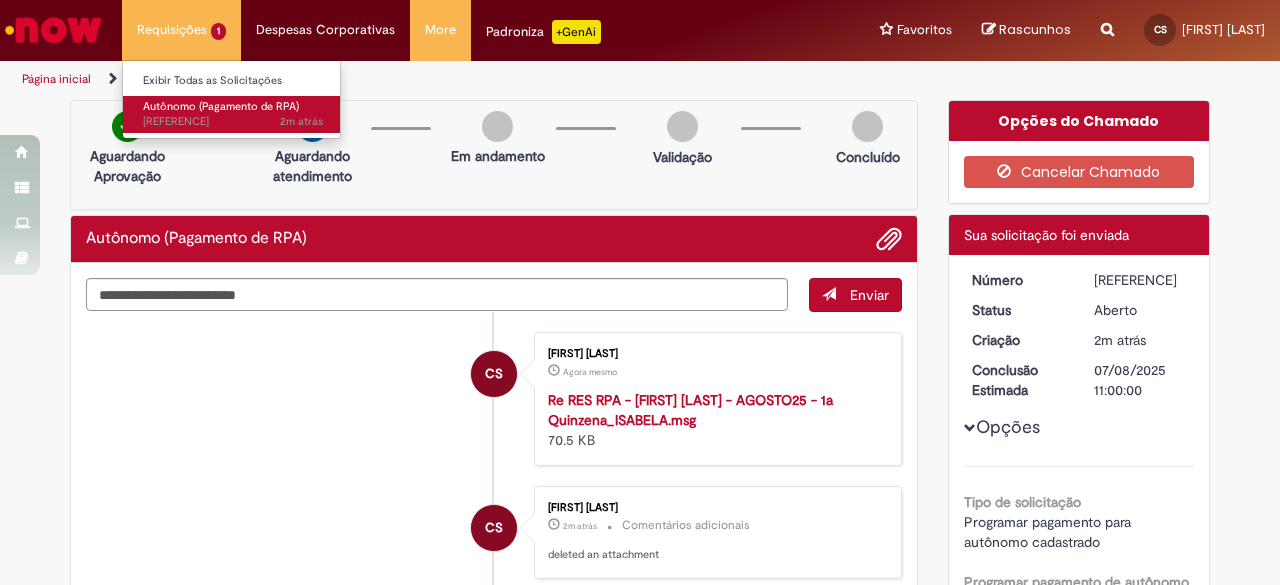 click on "2m atrás 2 minutos atrás  [REFERENCE]" at bounding box center [233, 122] 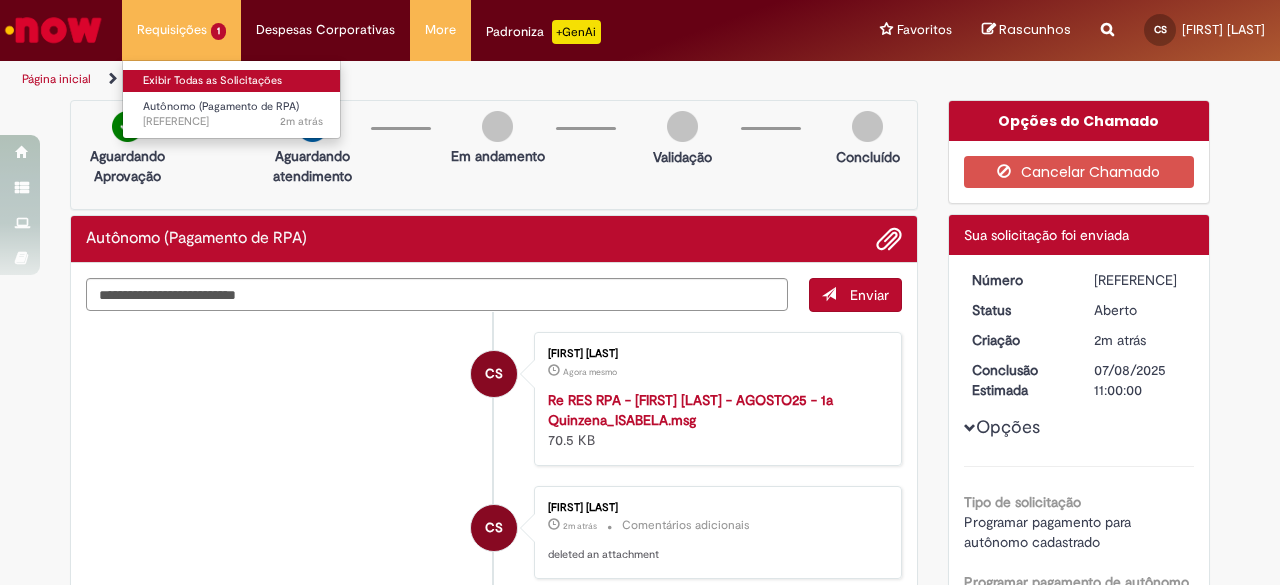 click on "Exibir Todas as Solicitações" at bounding box center [233, 81] 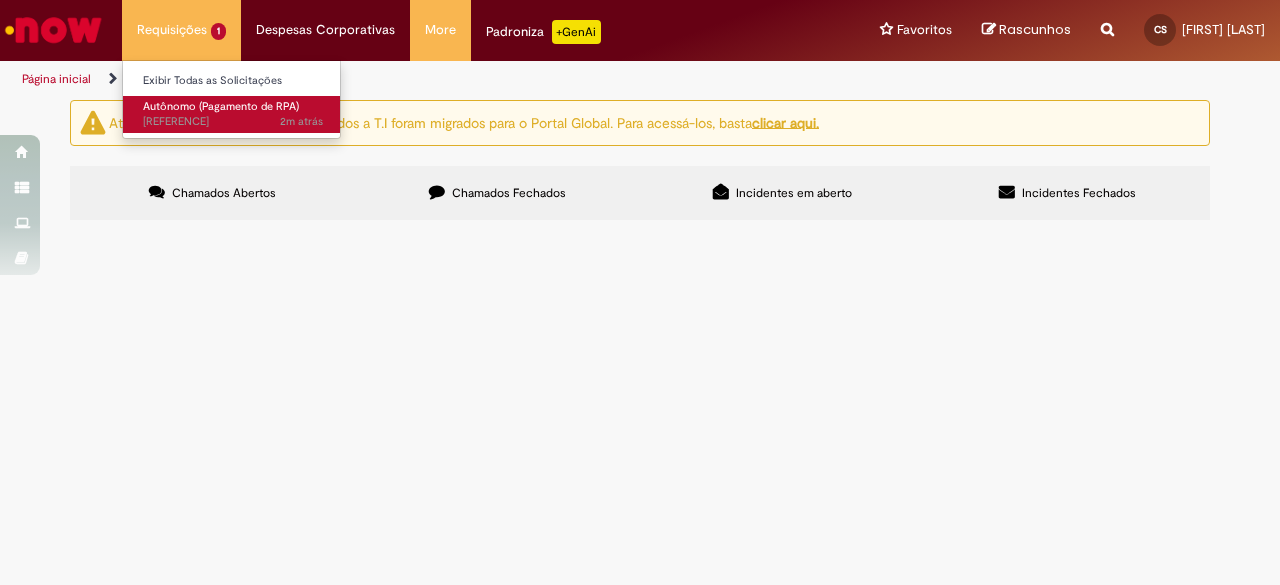 click on "2m atrás 2 minutos atrás  [REFERENCE]" at bounding box center (233, 122) 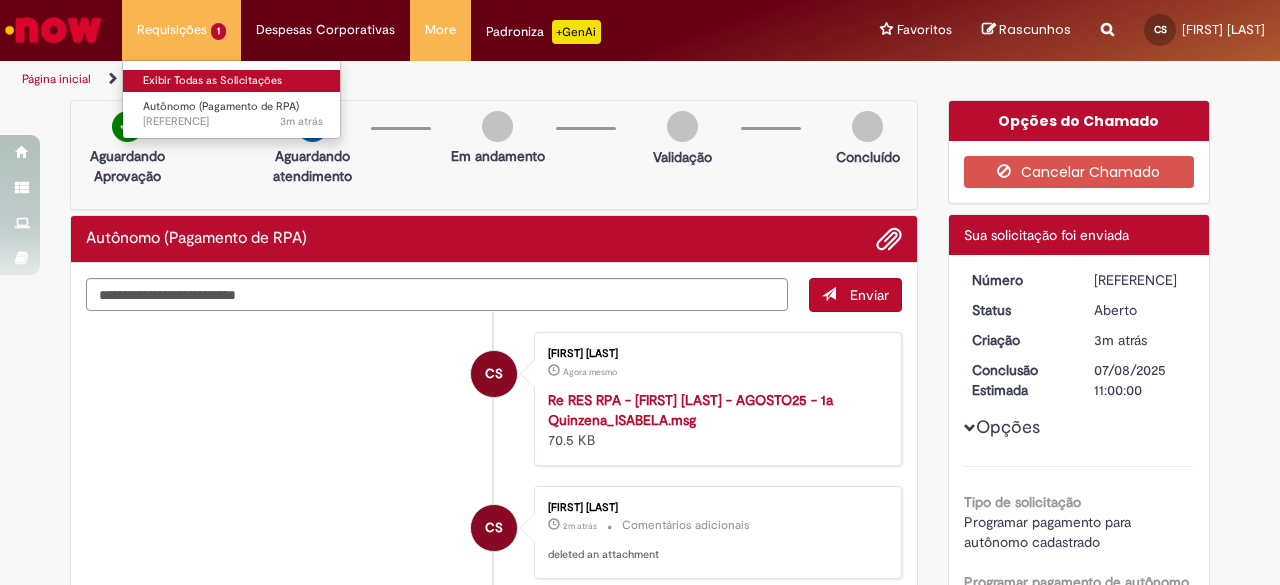 click on "Exibir Todas as Solicitações" at bounding box center (233, 81) 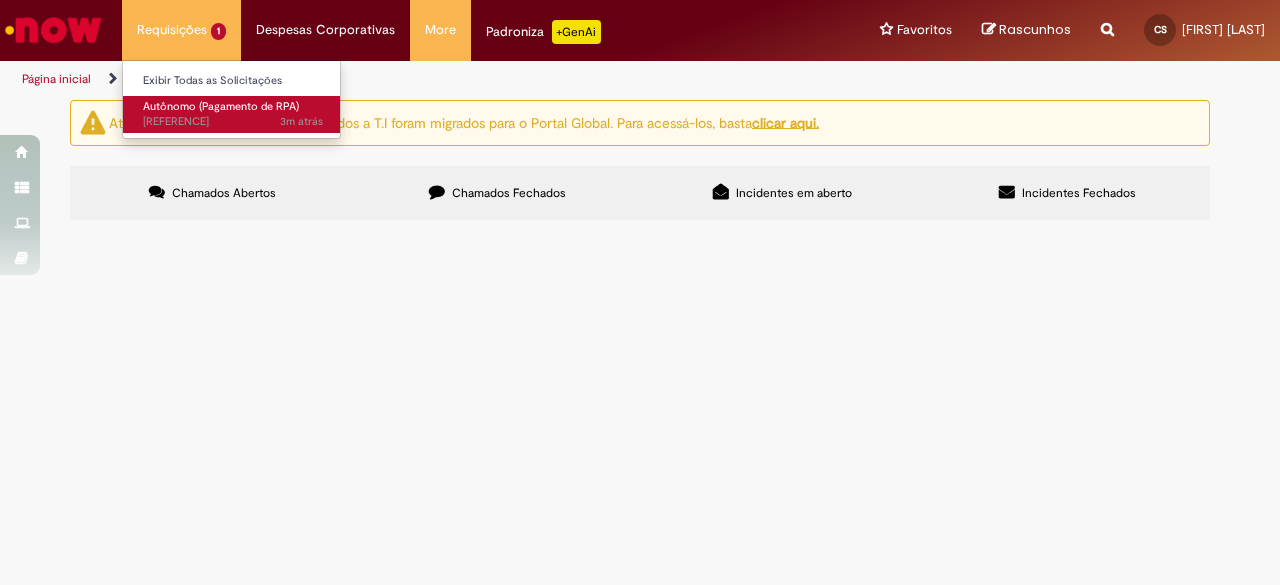 click on "3m atrás 3 minutos atrás  [REFERENCE]" at bounding box center (233, 122) 